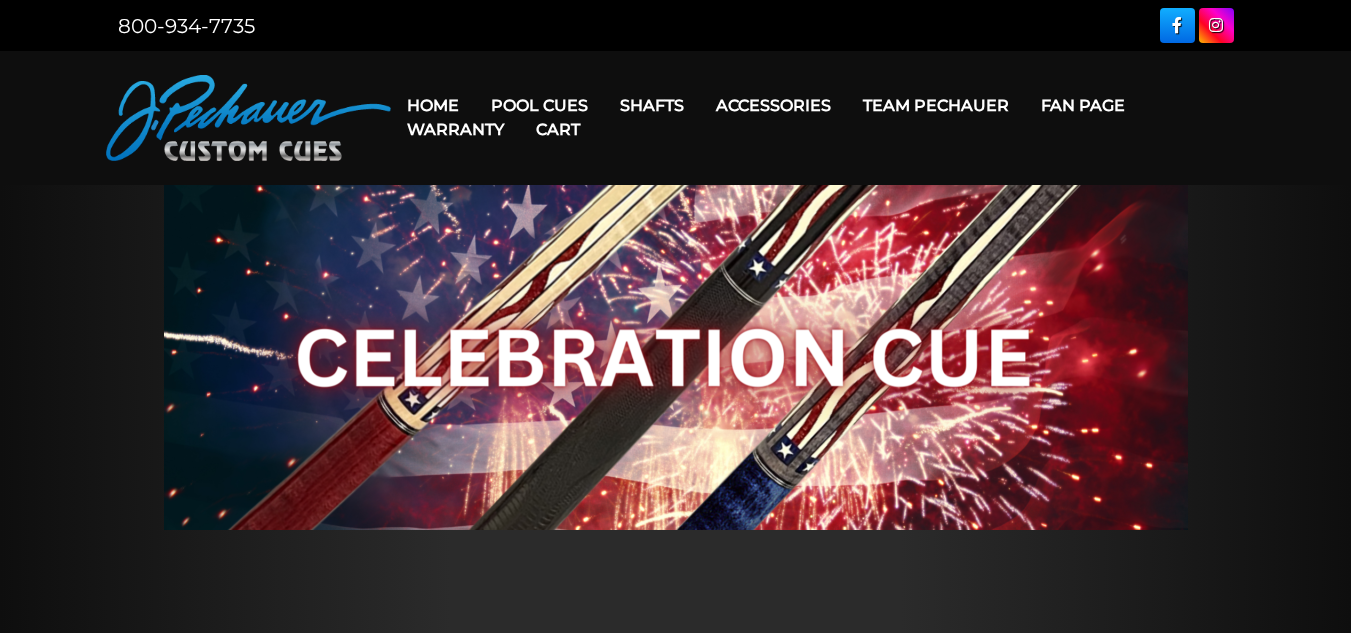 scroll, scrollTop: 0, scrollLeft: 0, axis: both 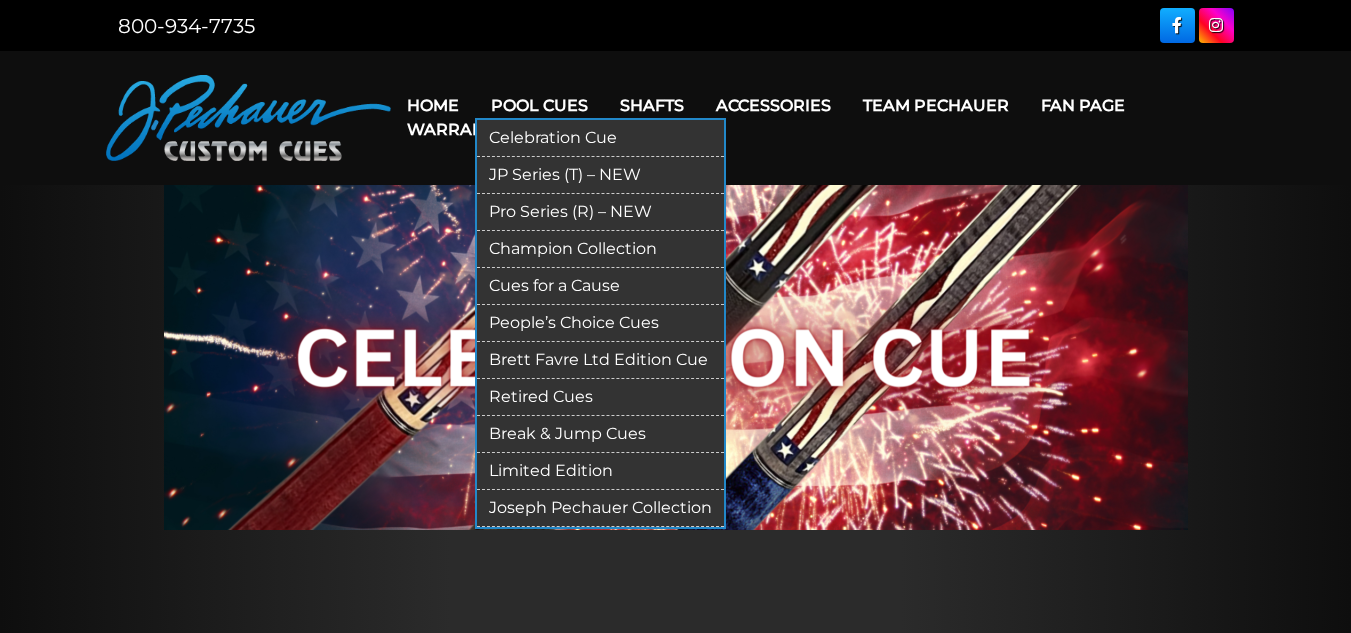 click on "Celebration Cue" at bounding box center [600, 138] 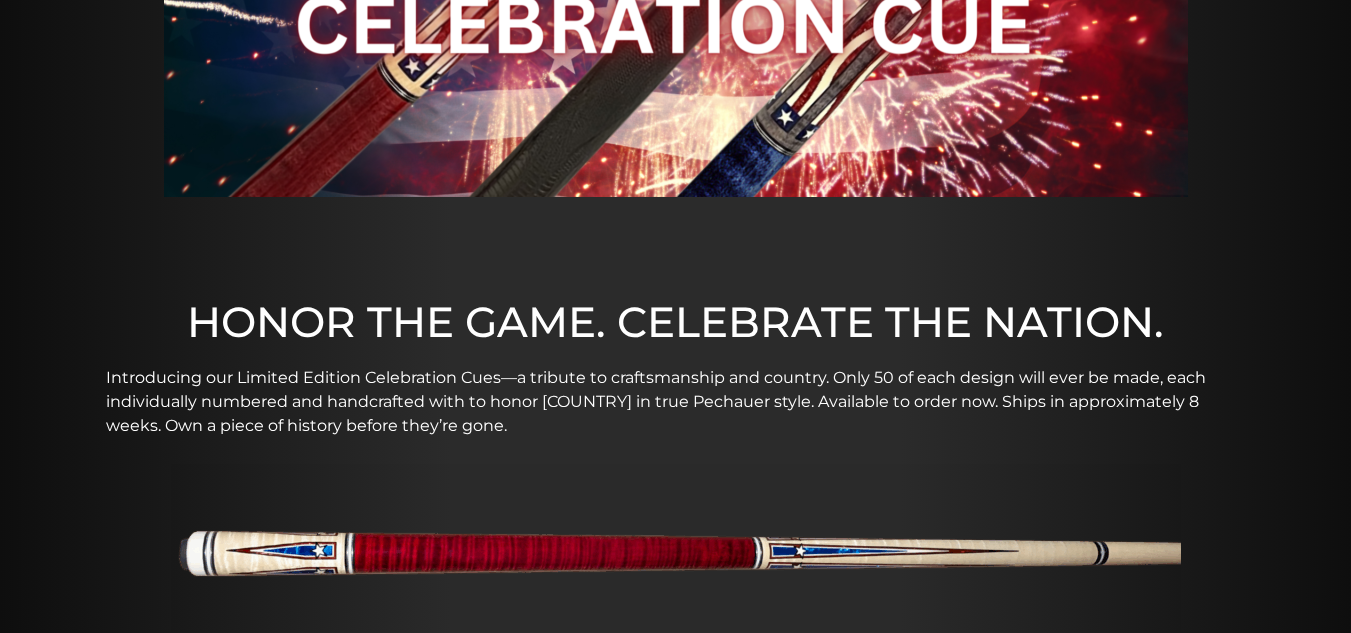 scroll, scrollTop: 0, scrollLeft: 0, axis: both 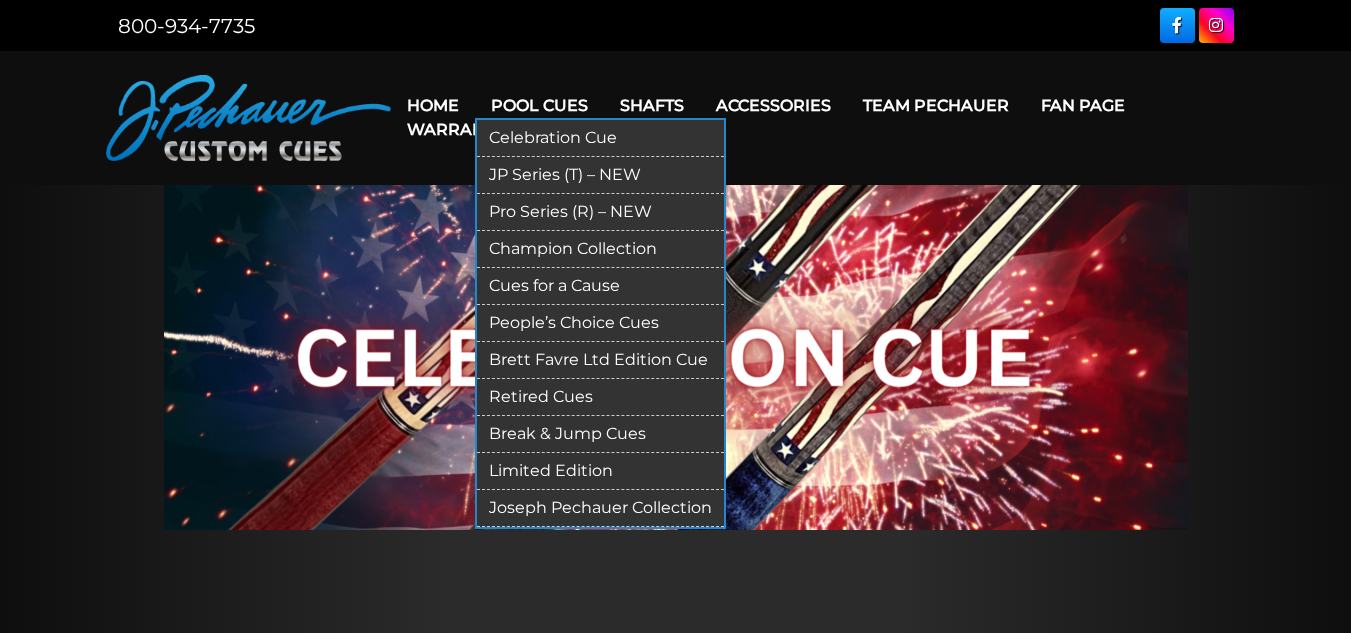 click on "JP Series (T) – NEW" at bounding box center [600, 175] 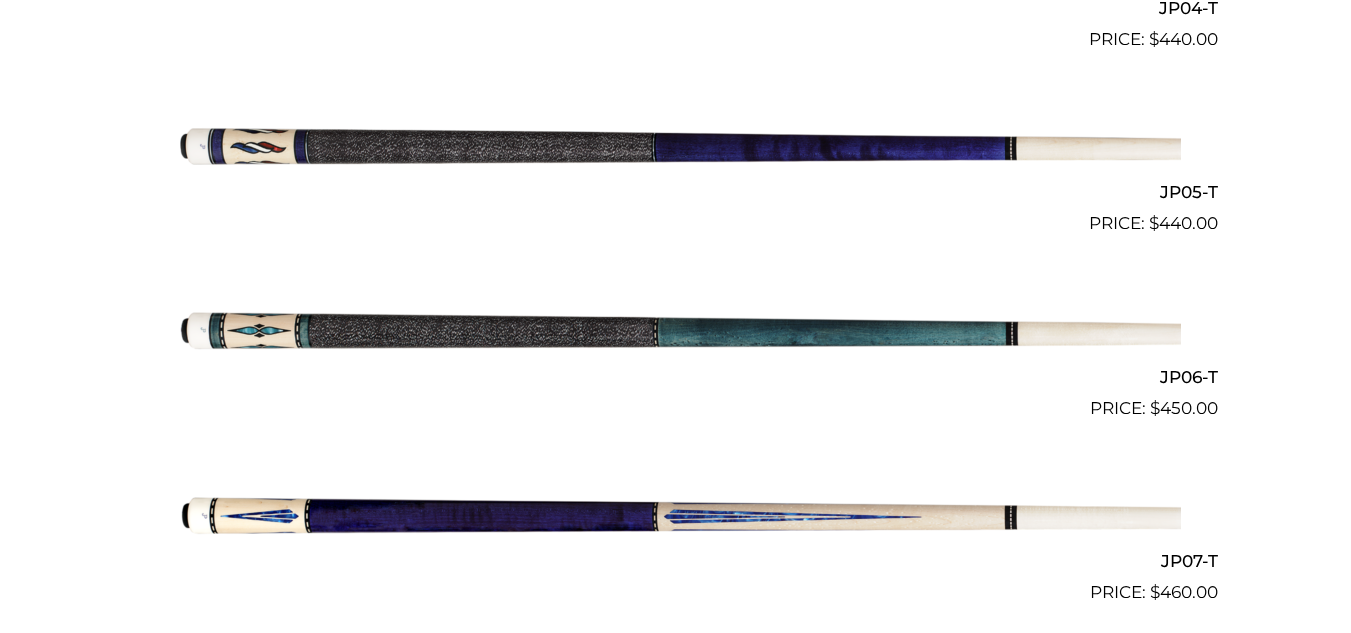 scroll, scrollTop: 0, scrollLeft: 0, axis: both 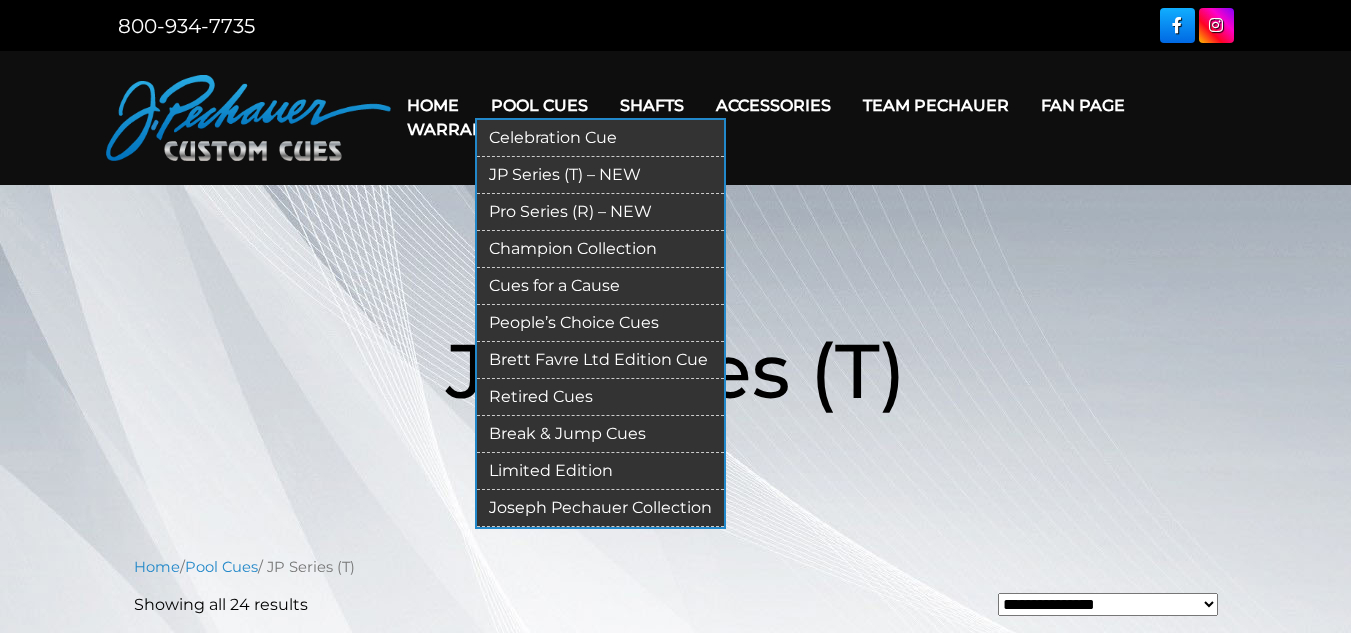 click on "Pro Series (R) – NEW" at bounding box center (600, 212) 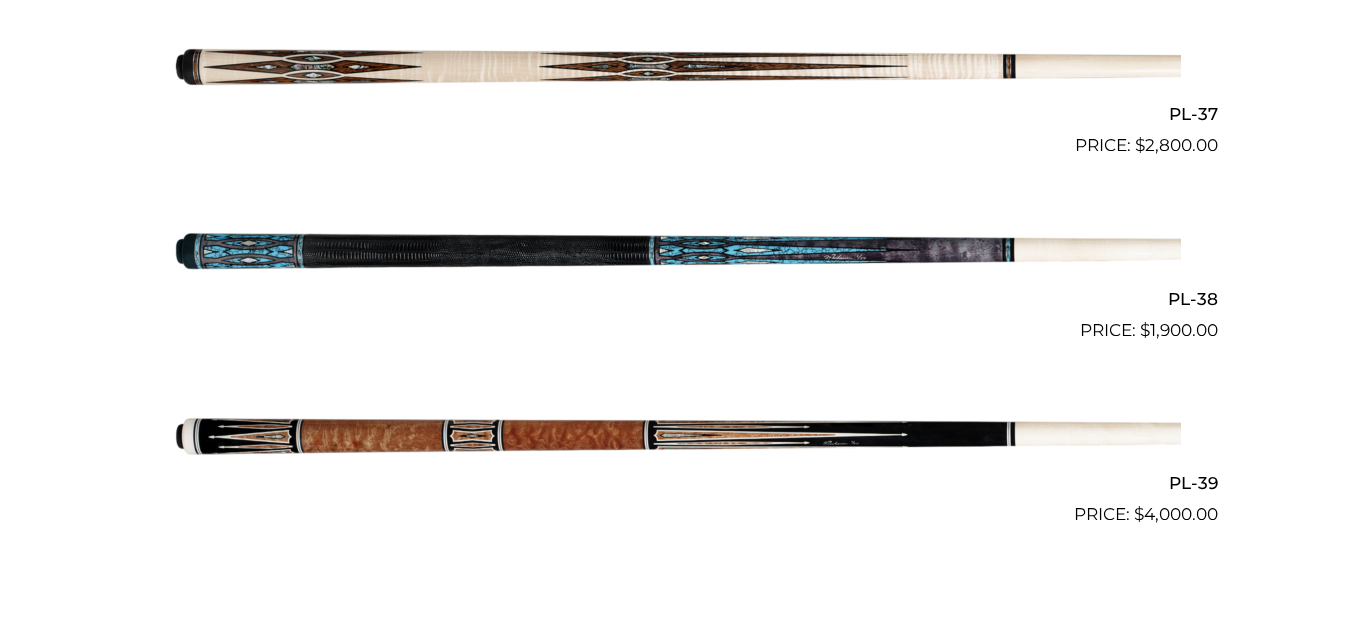 scroll, scrollTop: 5636, scrollLeft: 0, axis: vertical 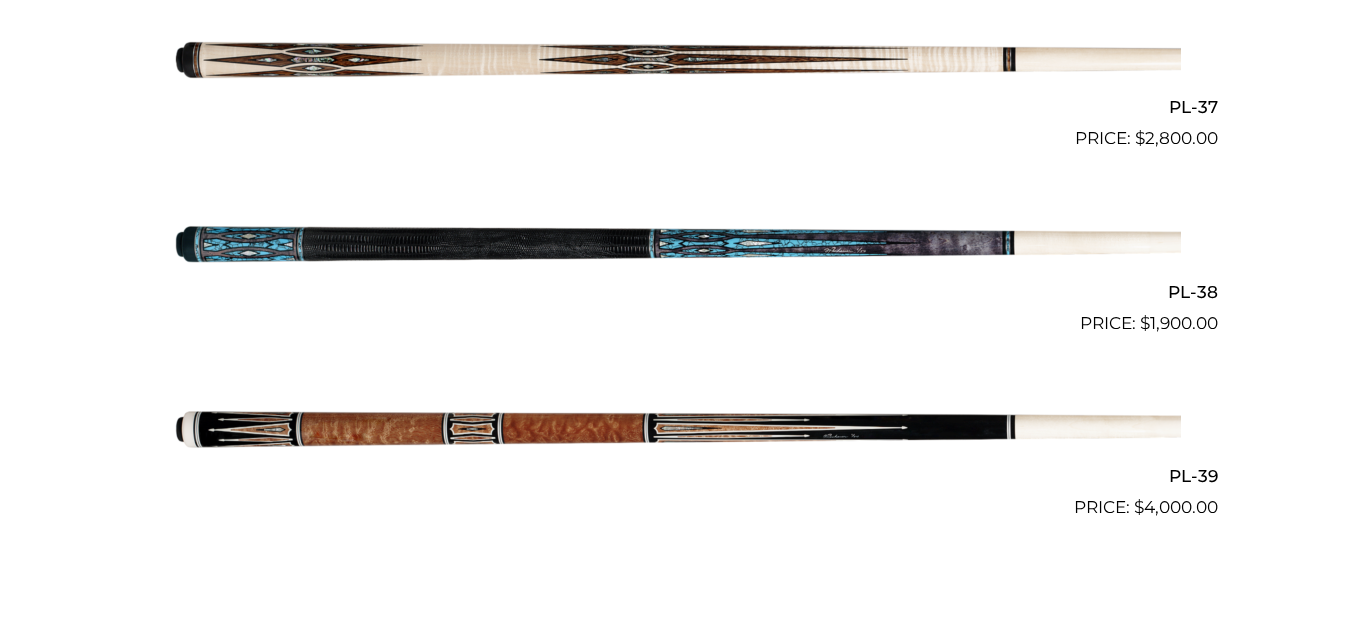 click at bounding box center [676, 429] 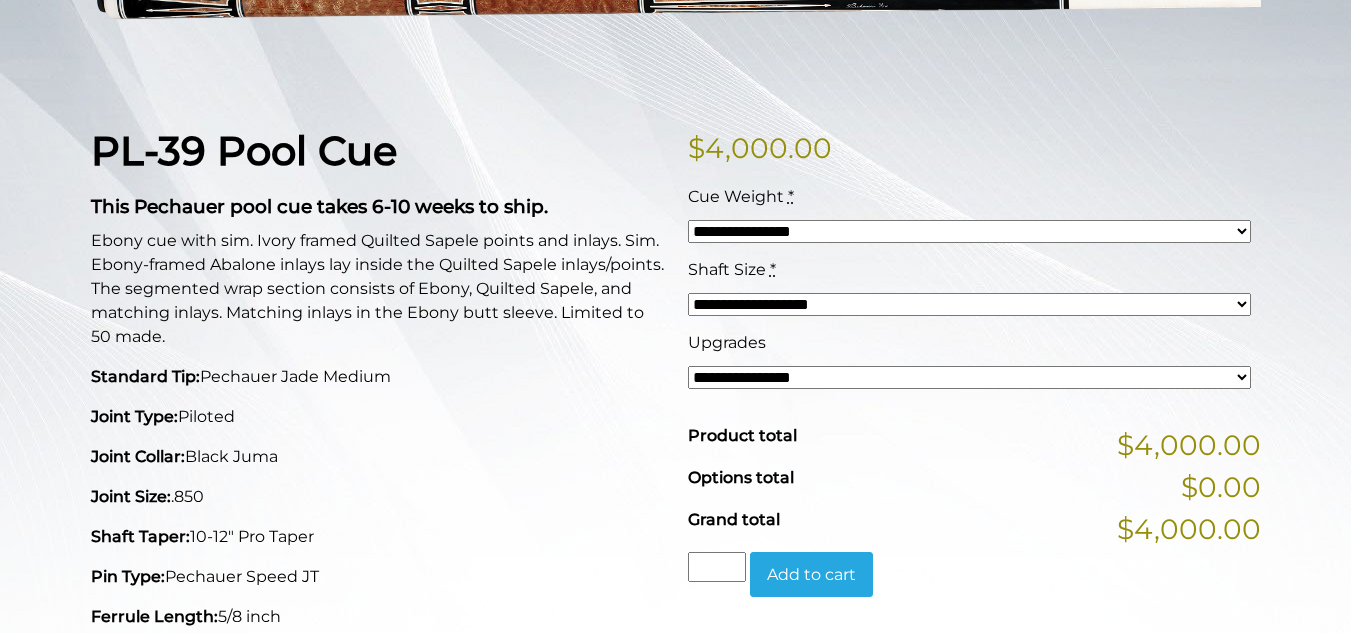 scroll, scrollTop: 403, scrollLeft: 0, axis: vertical 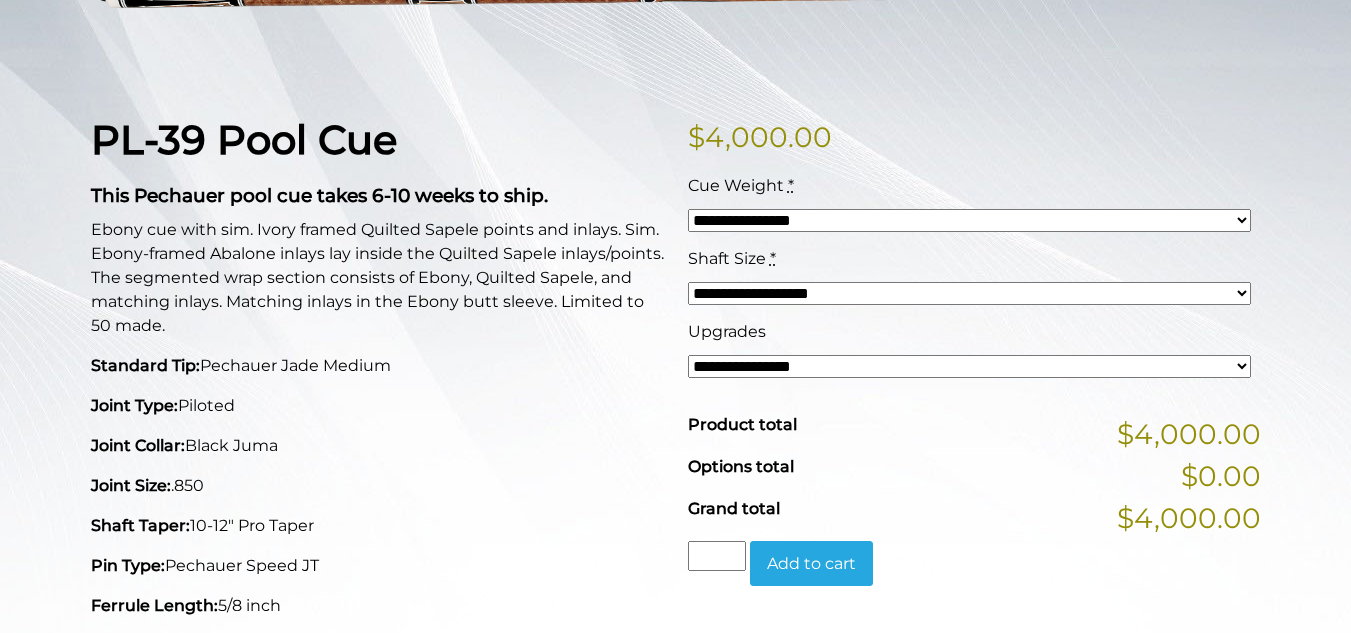 click on "**********" at bounding box center [969, 220] 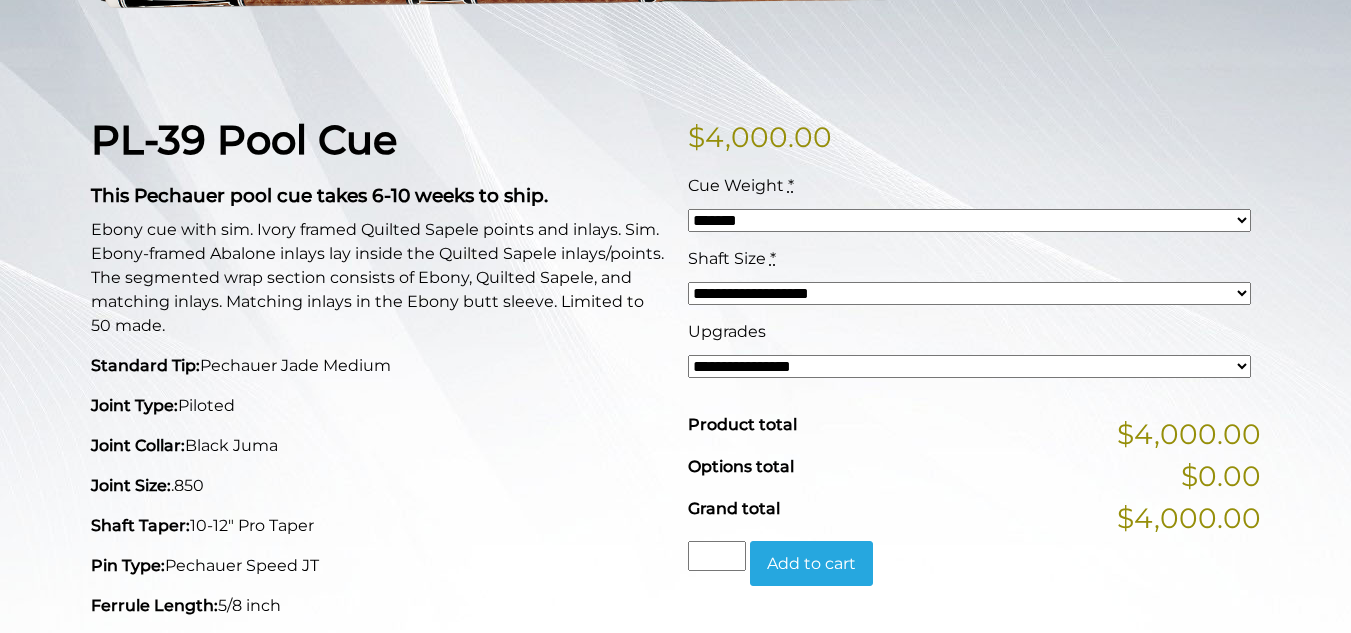 click on "**********" at bounding box center (969, 220) 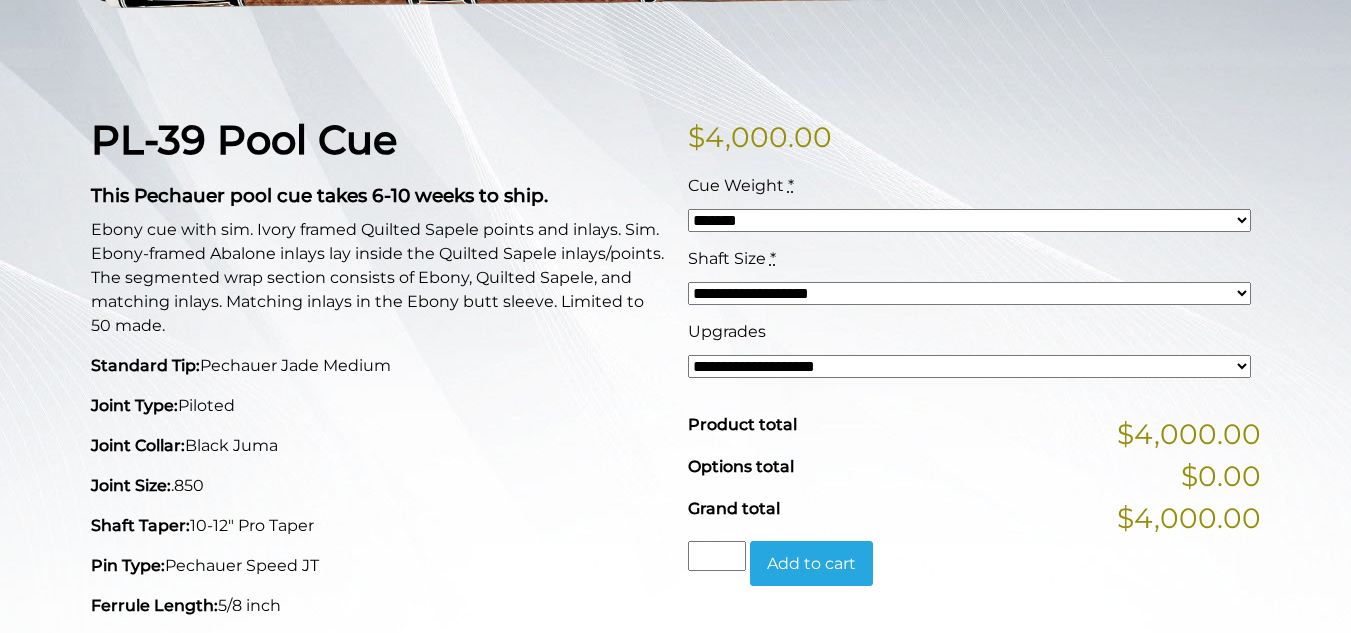 click on "**********" at bounding box center (969, 366) 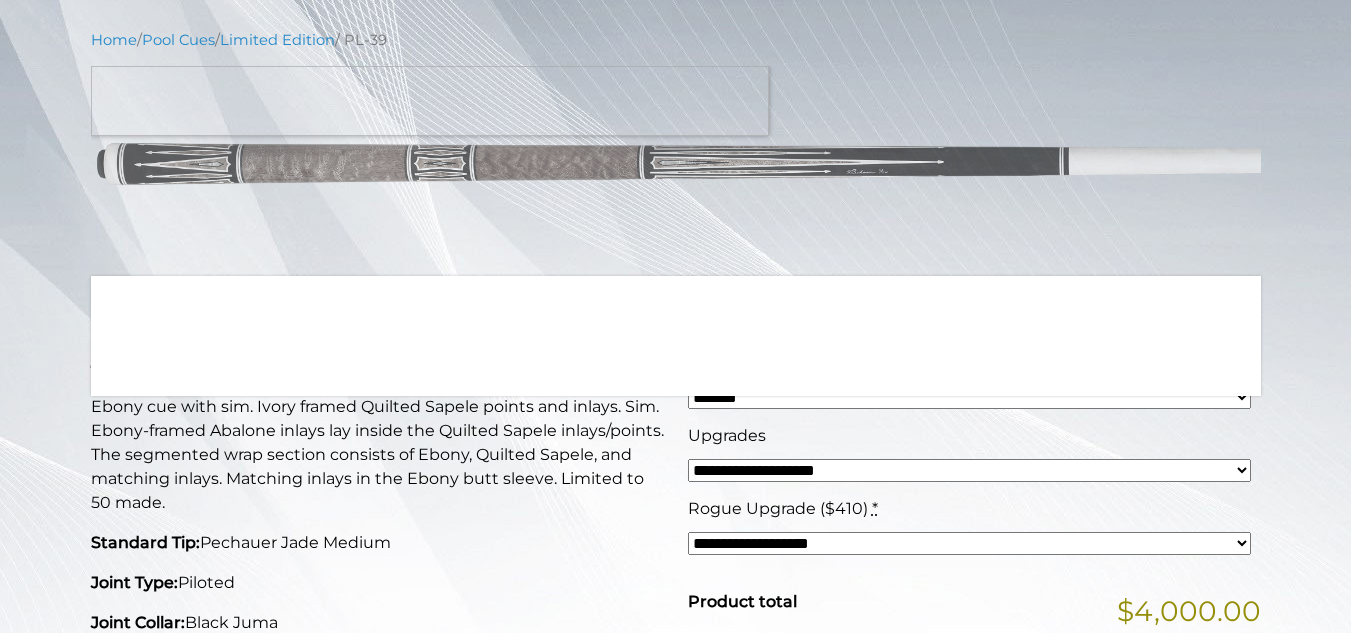 scroll, scrollTop: 0, scrollLeft: 0, axis: both 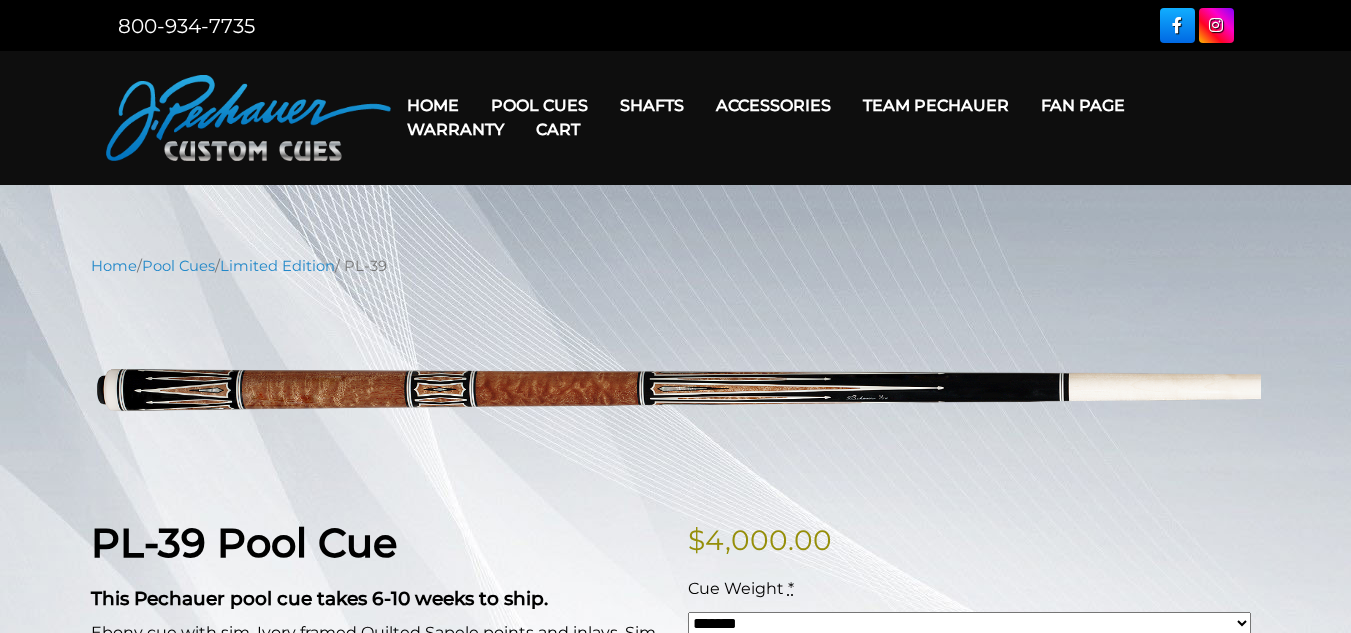 click on "Cart" at bounding box center (558, 129) 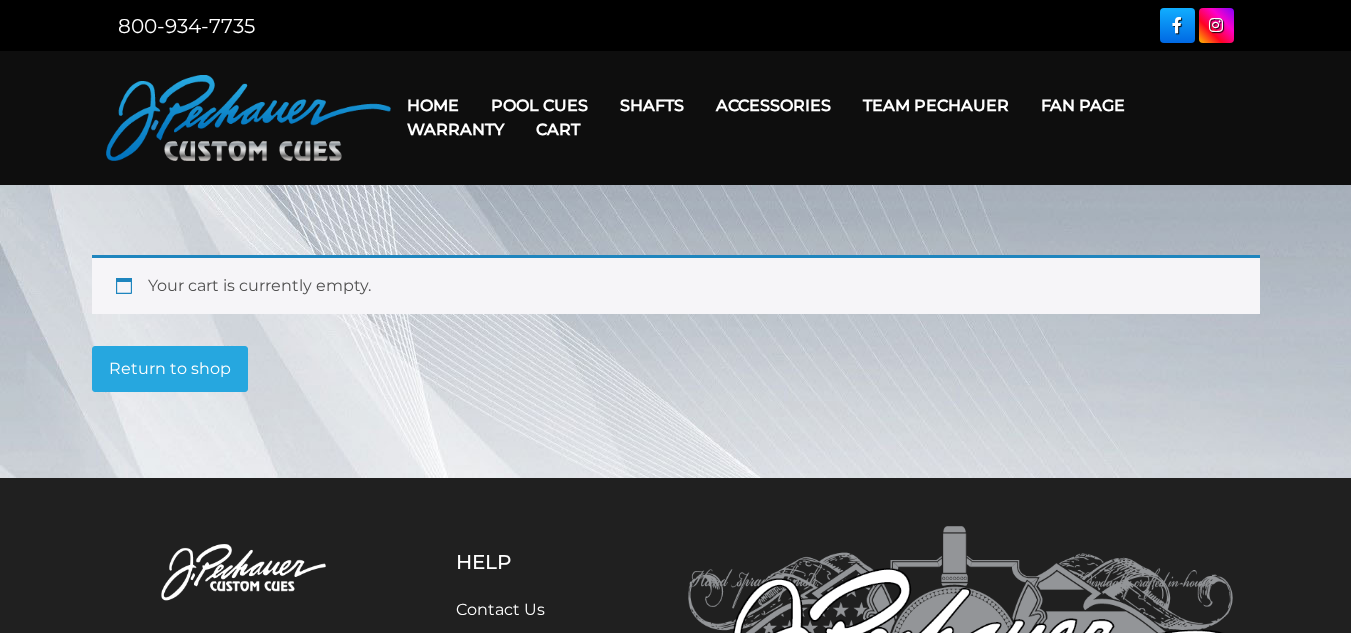 scroll, scrollTop: 0, scrollLeft: 0, axis: both 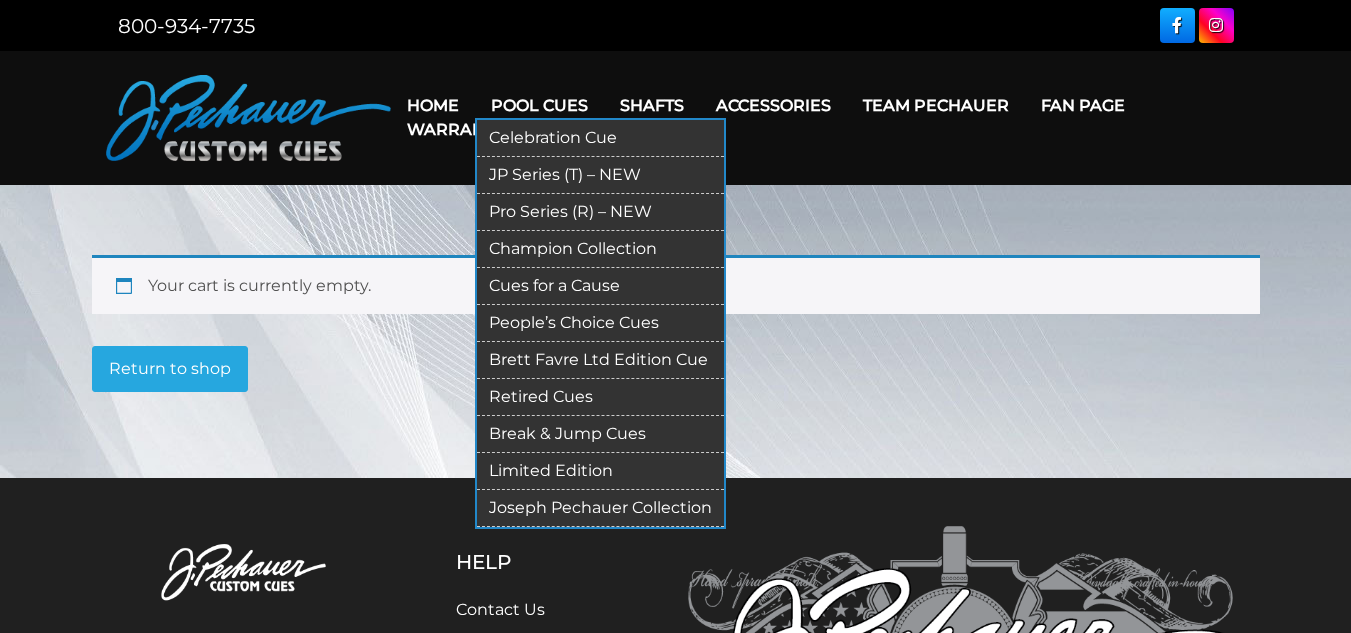 click on "People’s Choice Cues" at bounding box center (600, 323) 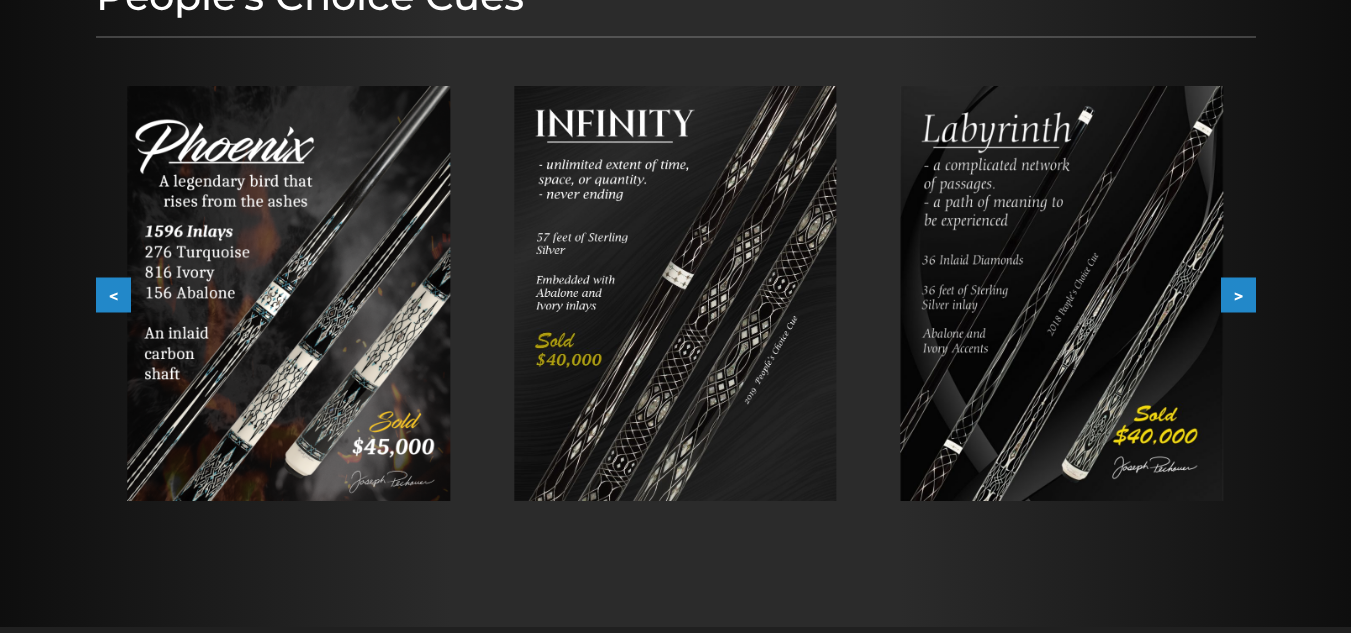 scroll, scrollTop: 306, scrollLeft: 0, axis: vertical 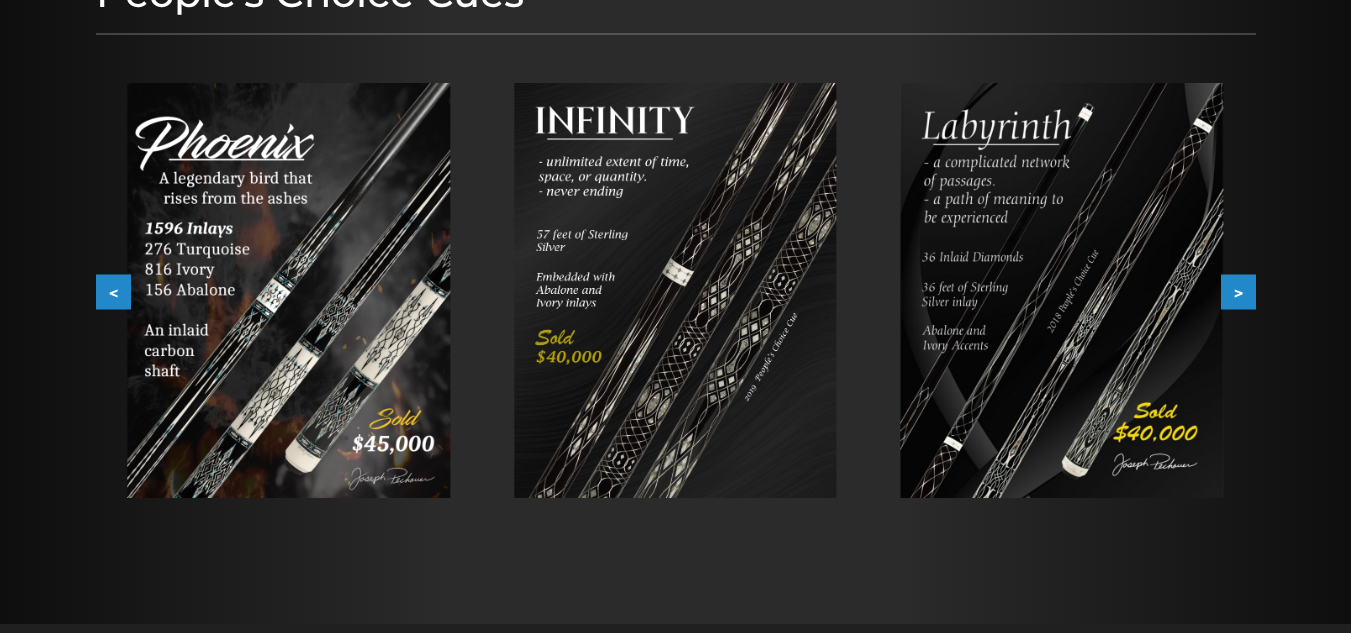 click at bounding box center (288, 290) 